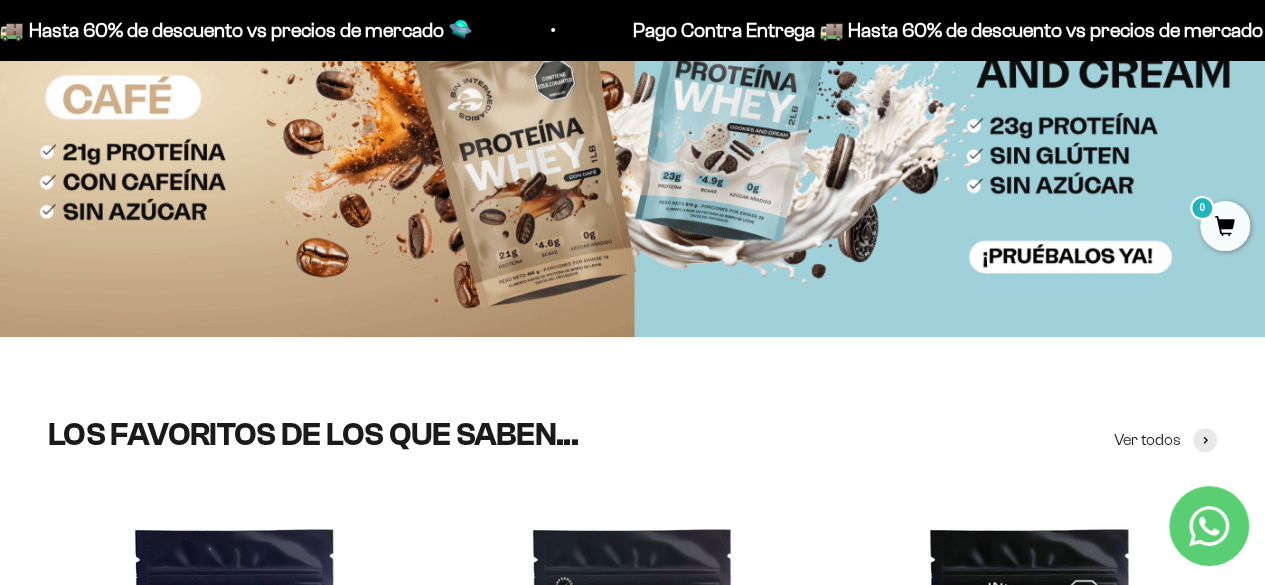 scroll, scrollTop: 0, scrollLeft: 0, axis: both 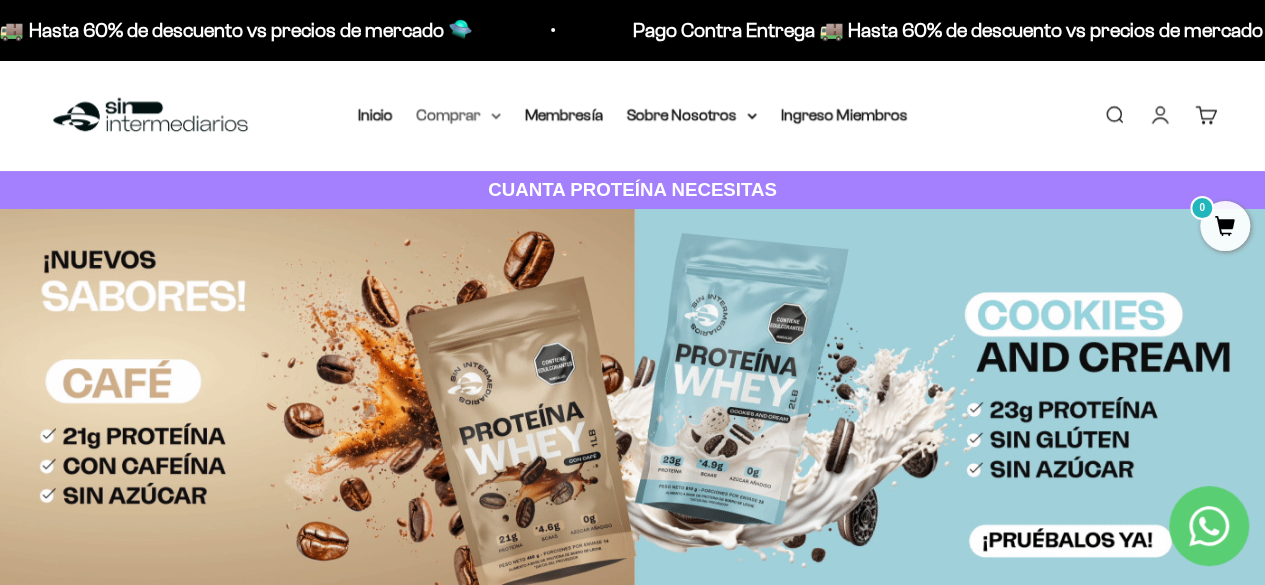 click on "Comprar" at bounding box center (459, 115) 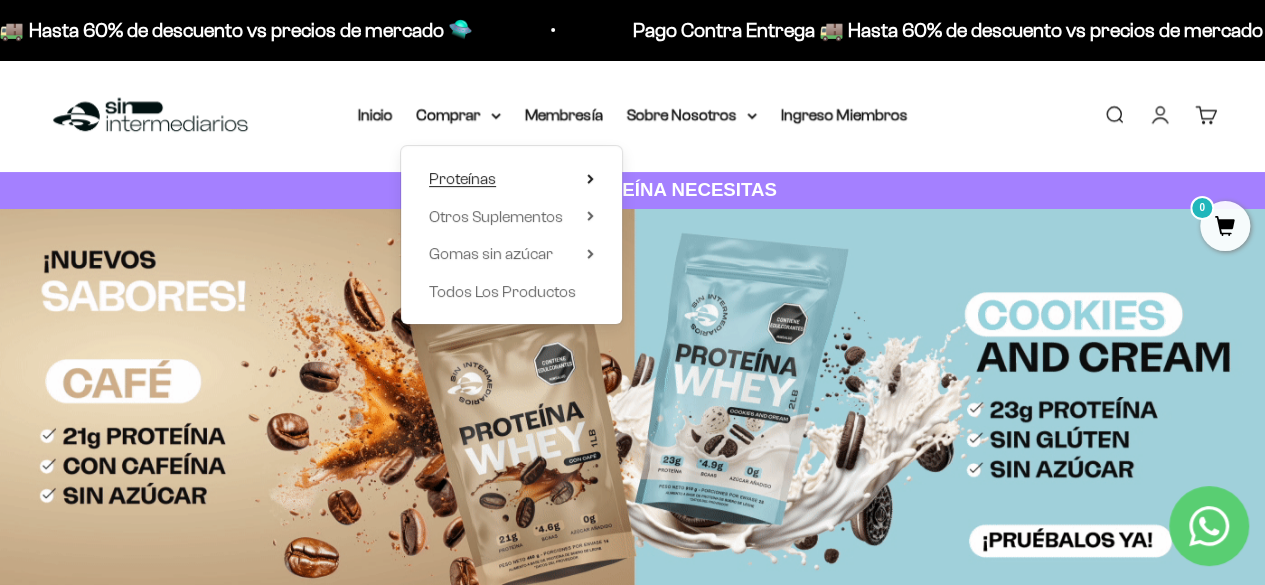 click on "Proteínas" at bounding box center (511, 179) 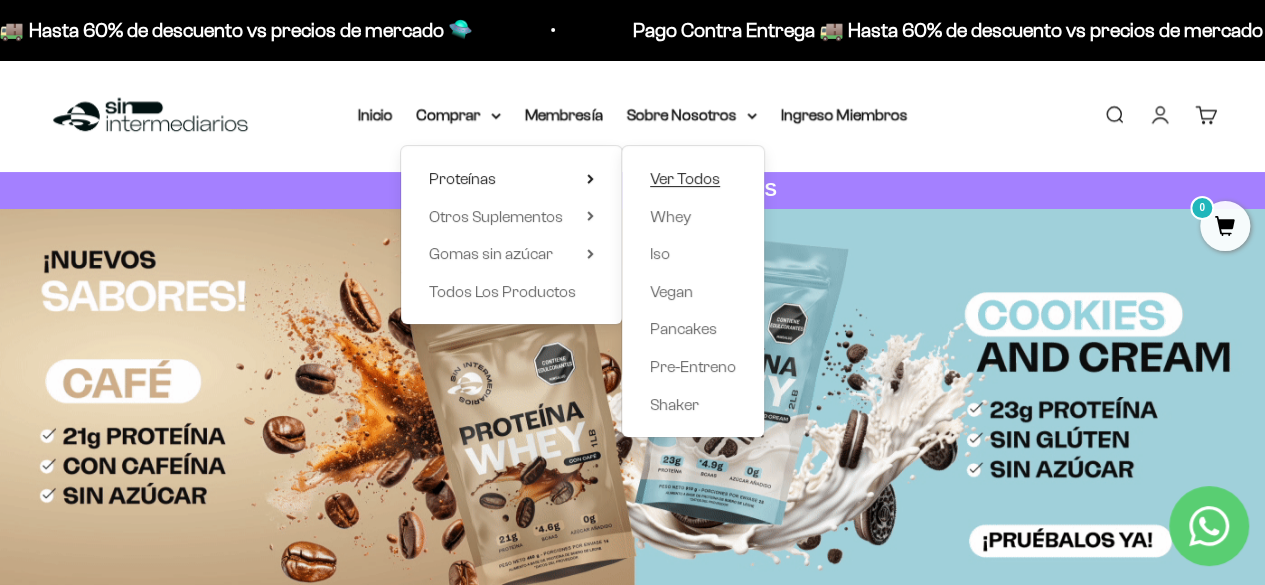 click on "Ver Todos" at bounding box center (685, 178) 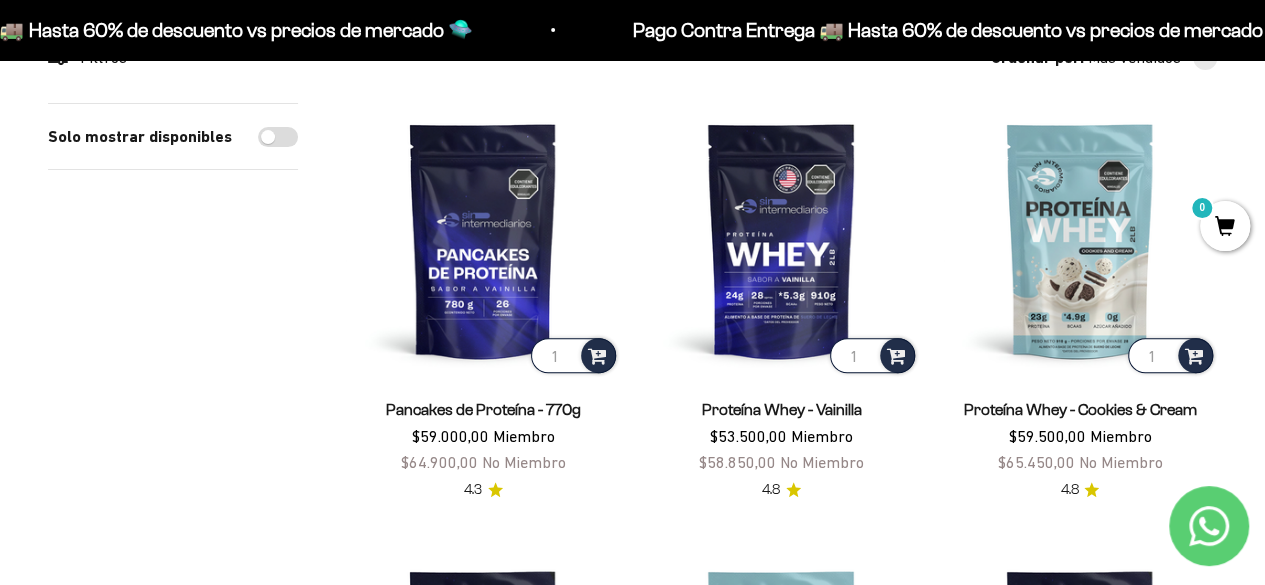 scroll, scrollTop: 0, scrollLeft: 0, axis: both 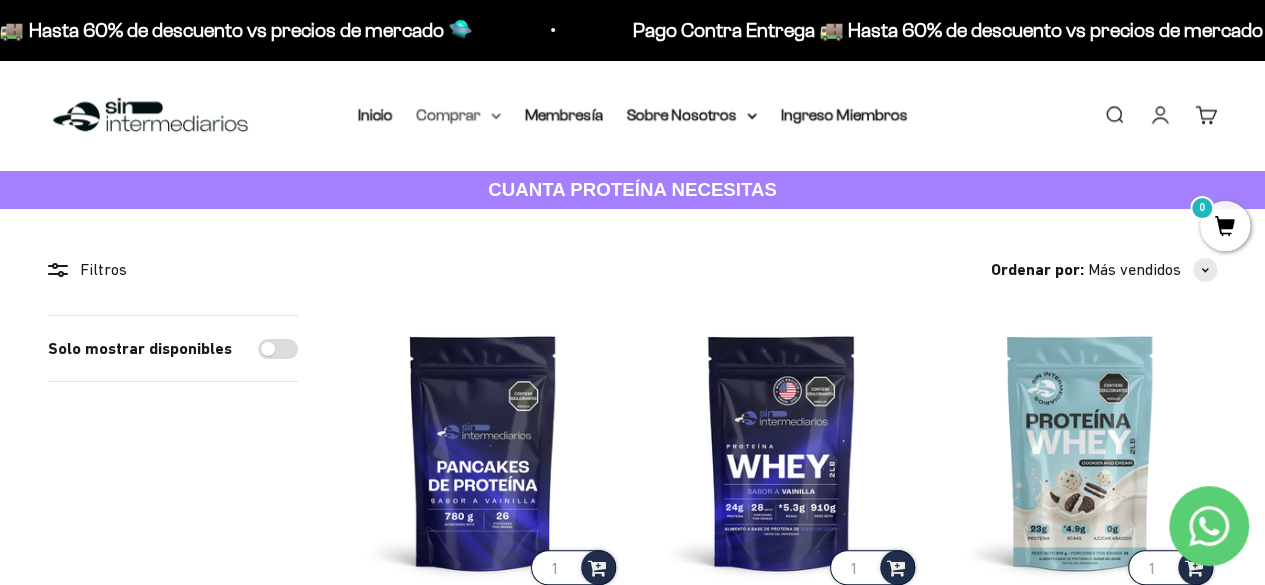 click 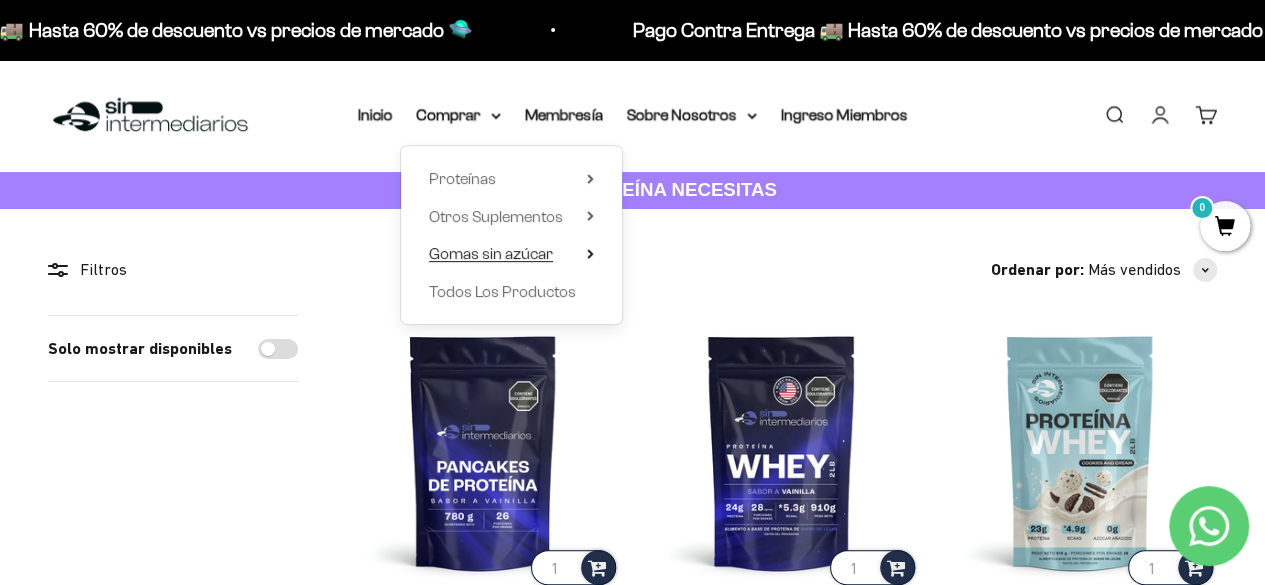 click on "Gomas sin azúcar" at bounding box center (491, 253) 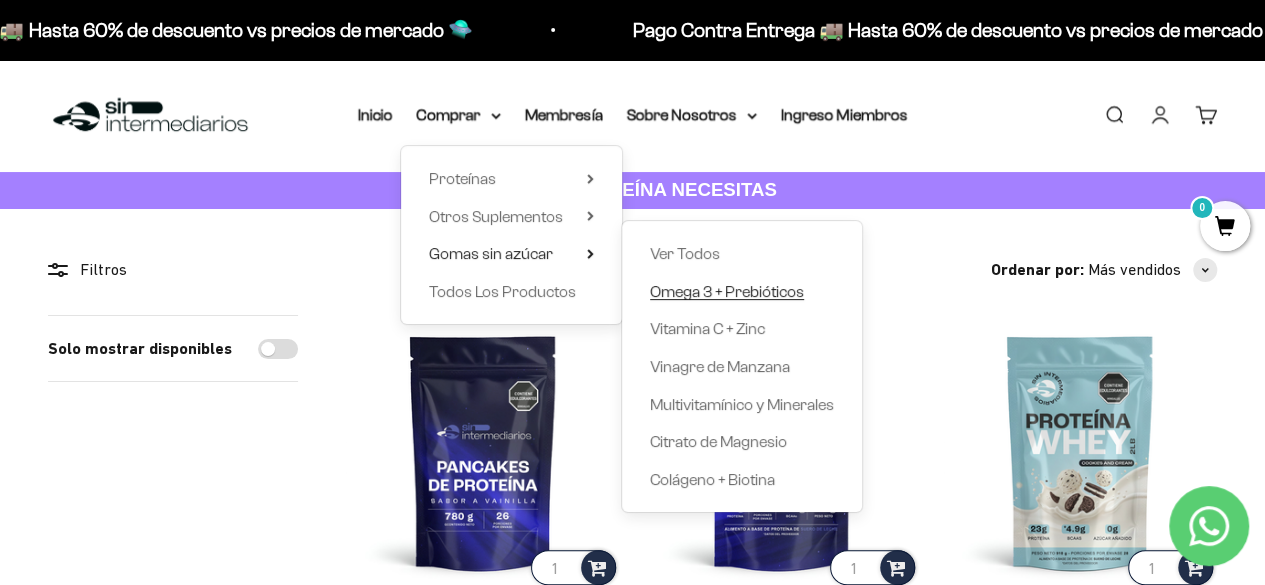 click on "Omega 3 + Prebióticos" at bounding box center (727, 291) 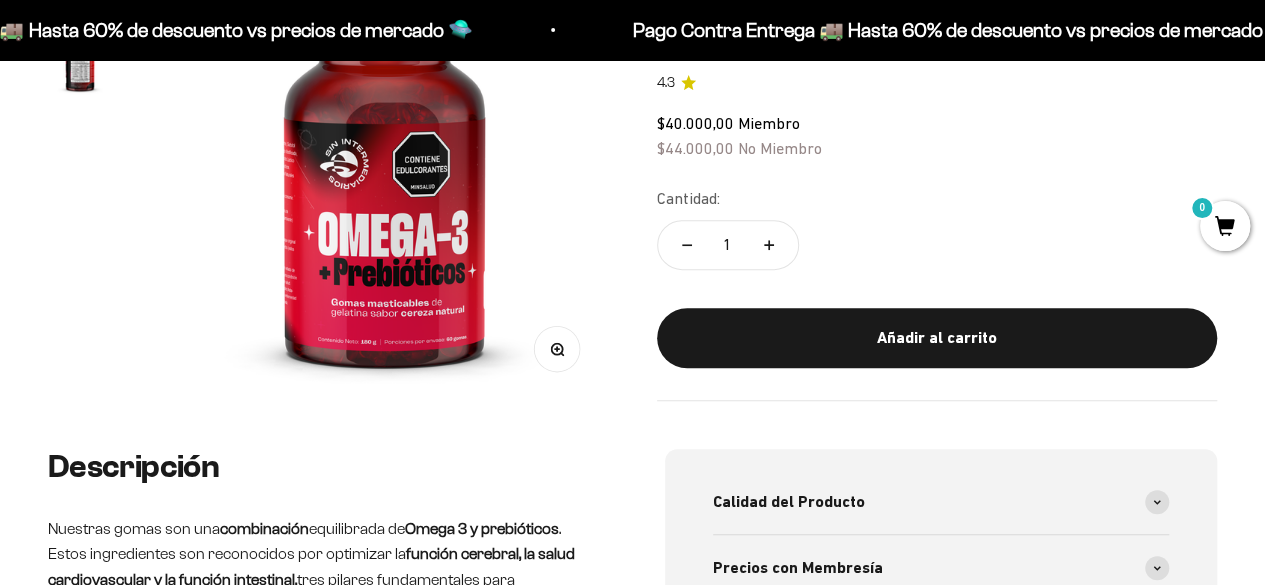 scroll, scrollTop: 0, scrollLeft: 0, axis: both 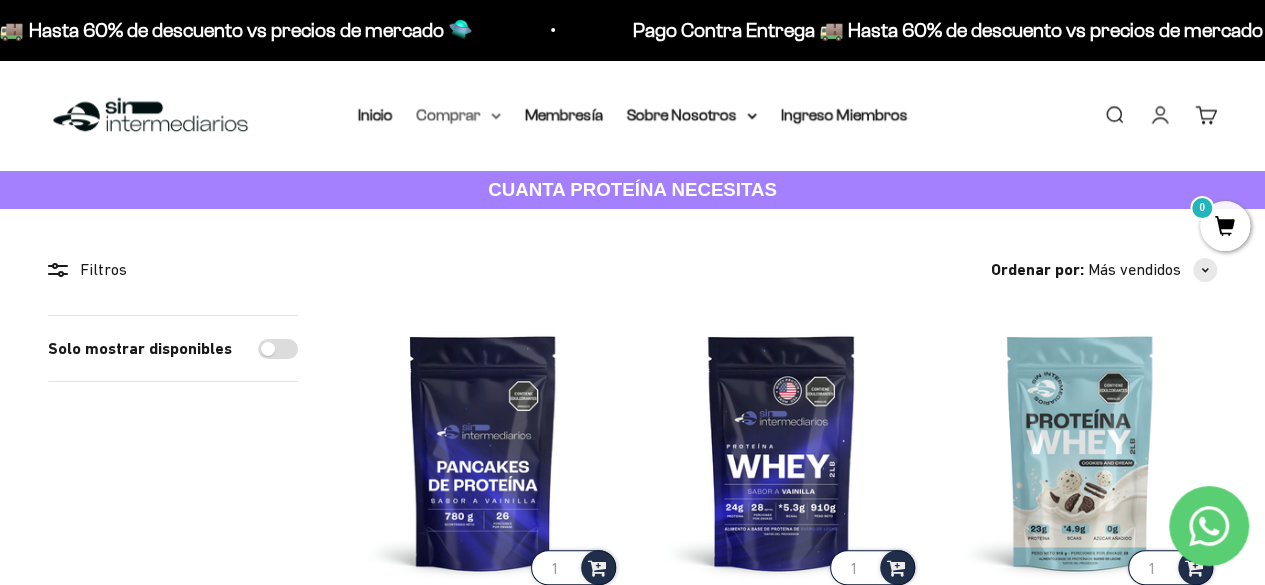 click 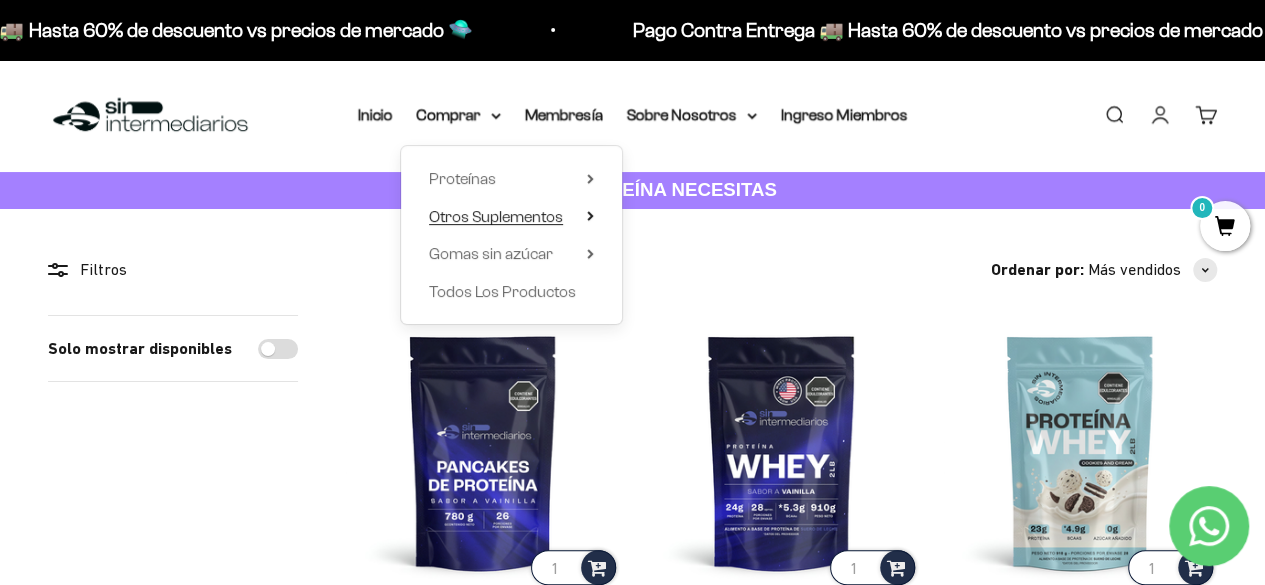 click on "Otros Suplementos" at bounding box center [496, 216] 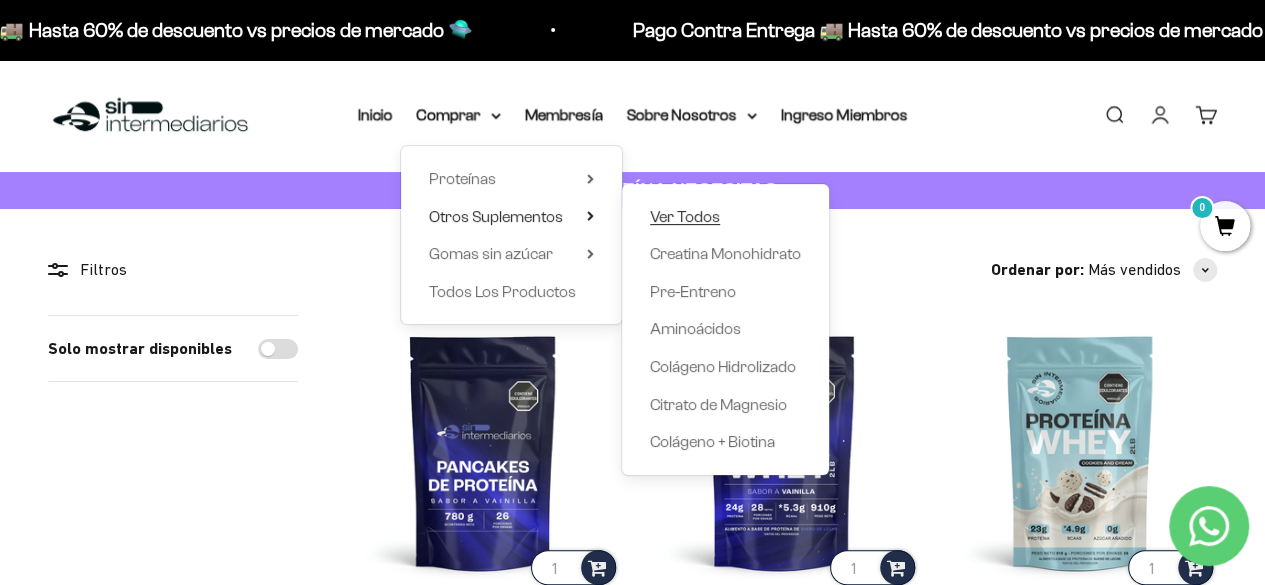 click on "Ver Todos" at bounding box center [685, 216] 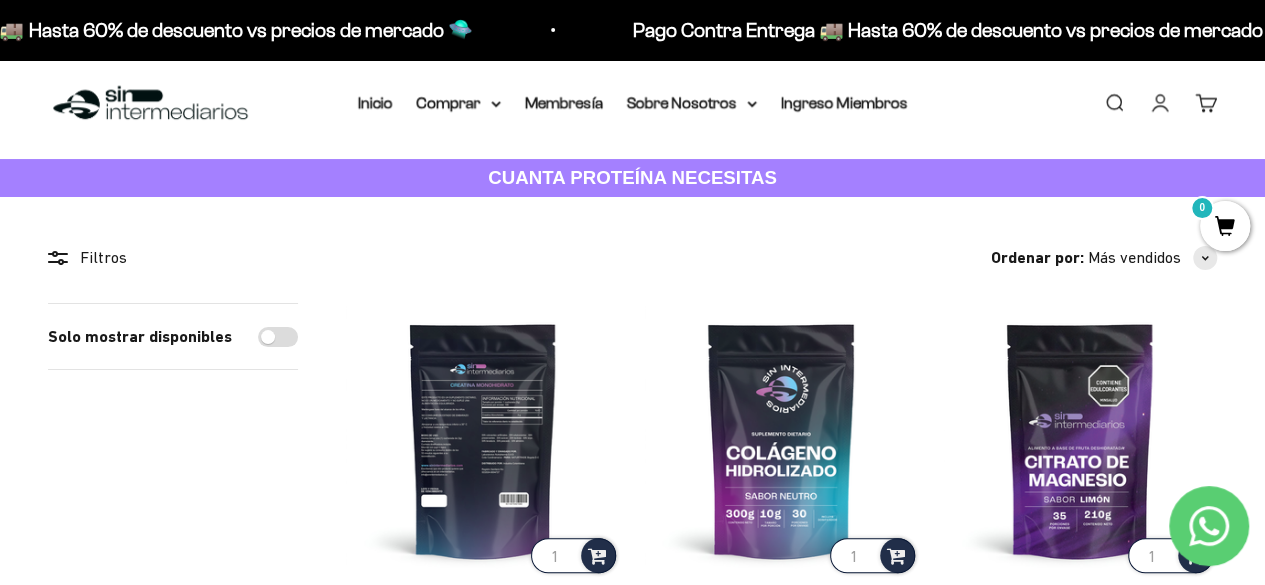 scroll, scrollTop: 11, scrollLeft: 0, axis: vertical 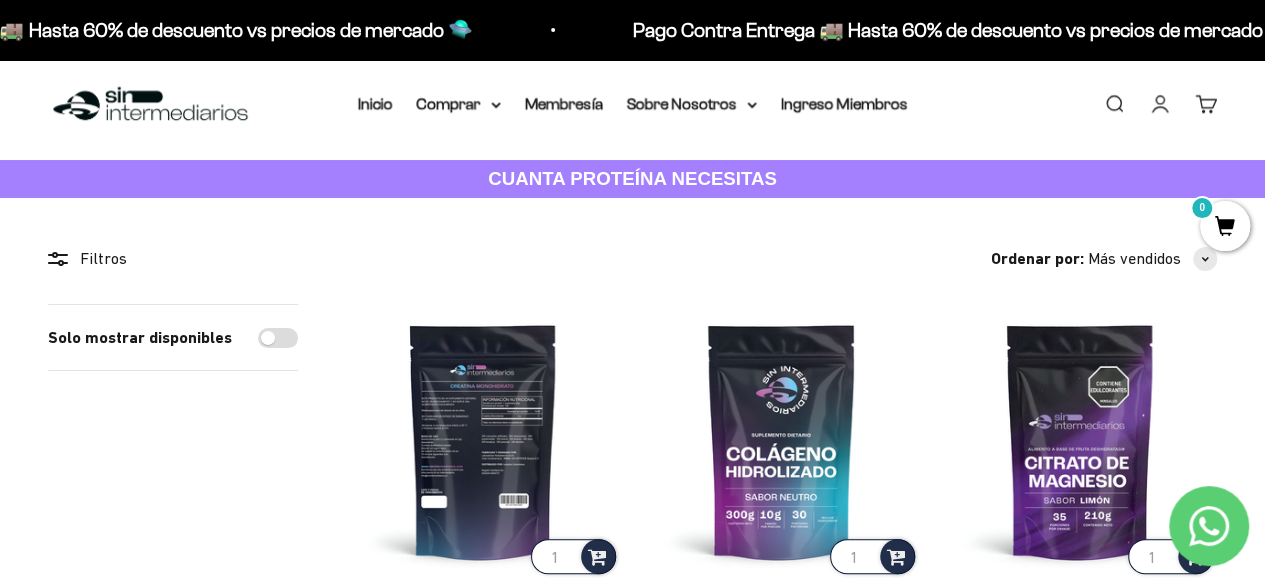 click at bounding box center (483, 441) 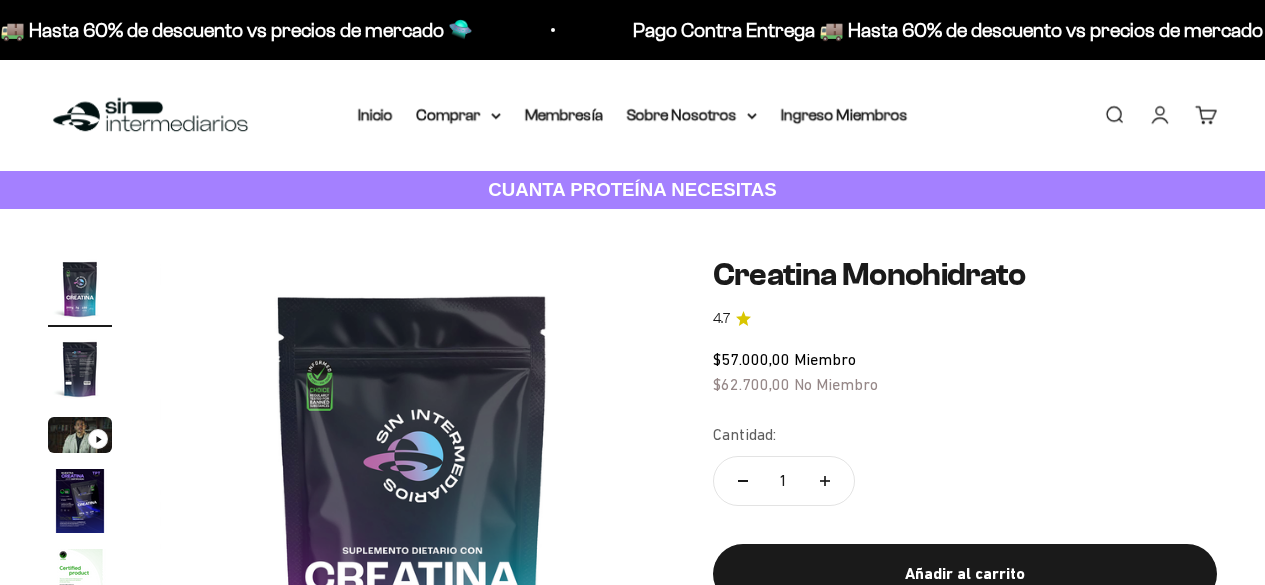scroll, scrollTop: 0, scrollLeft: 0, axis: both 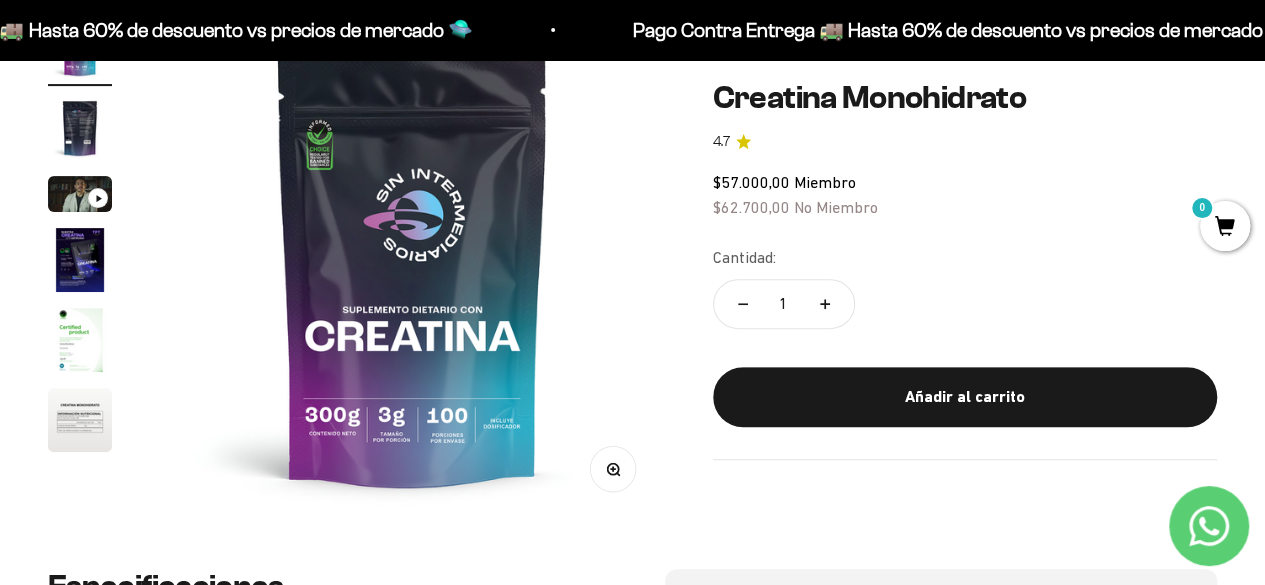 click at bounding box center (412, 268) 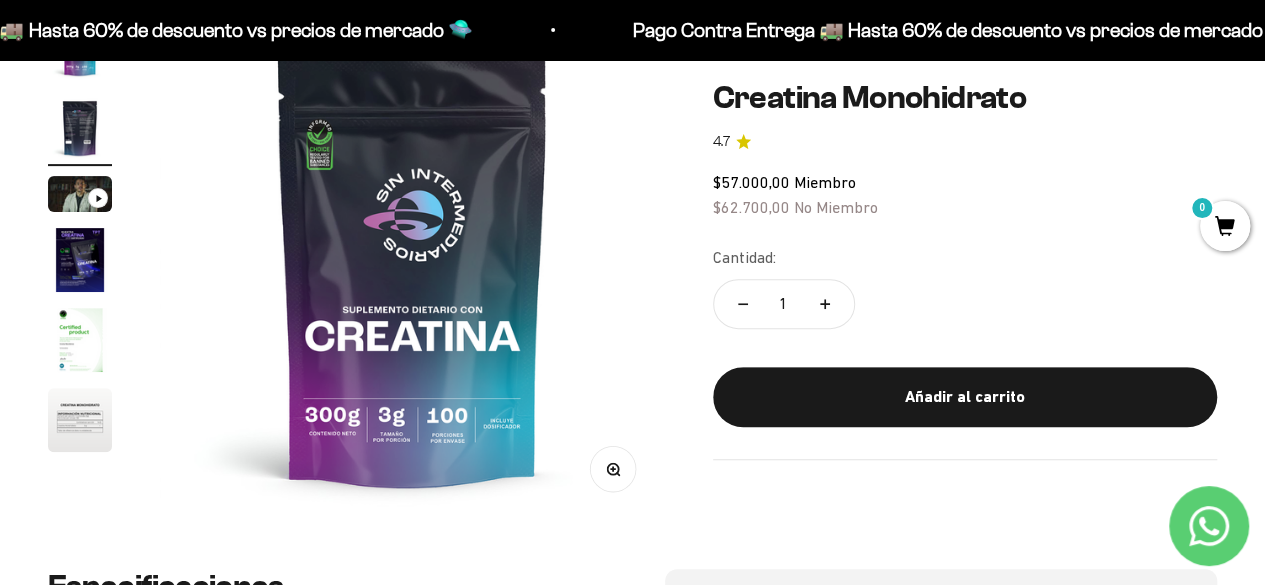 scroll, scrollTop: 84, scrollLeft: 0, axis: vertical 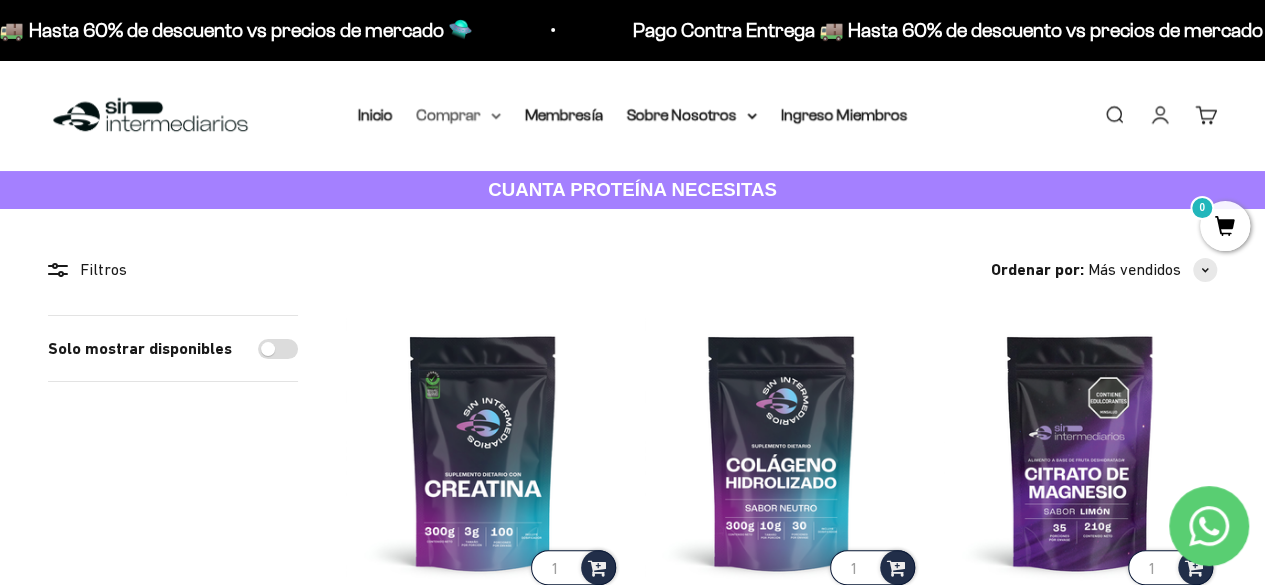 click on "Comprar" at bounding box center (459, 115) 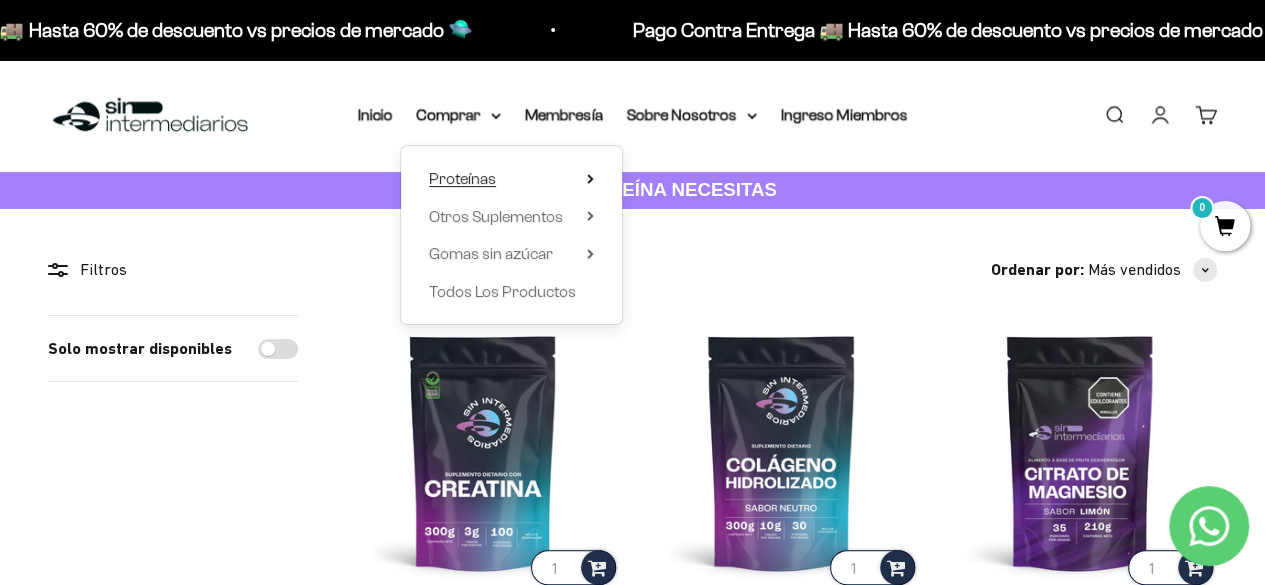 click on "Proteínas" at bounding box center [462, 178] 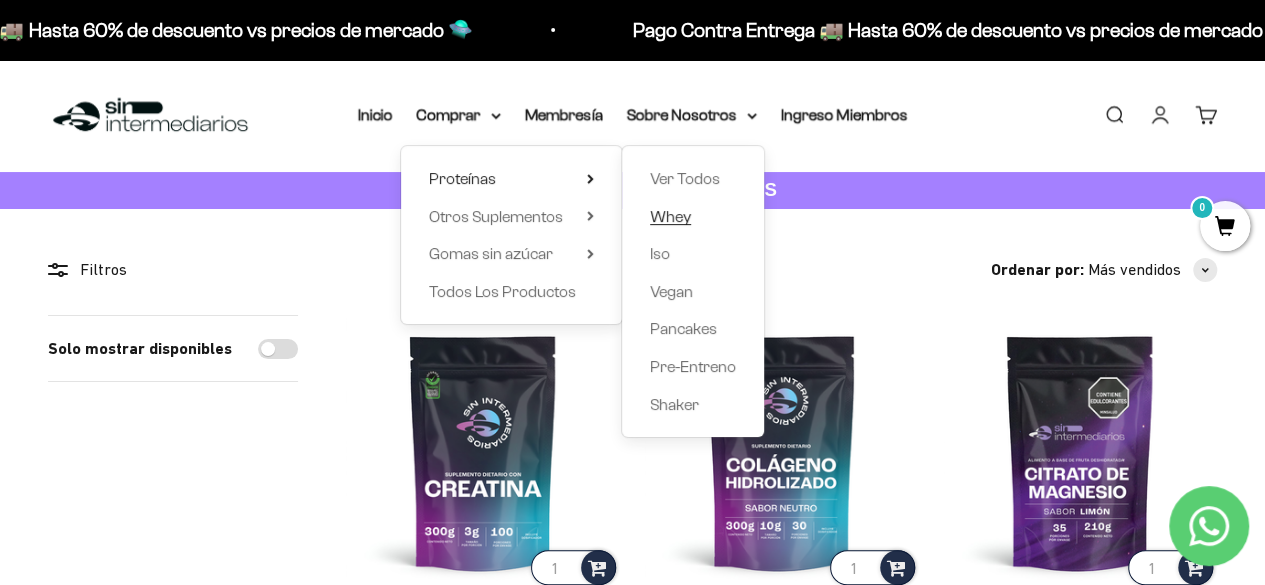 click on "Whey" at bounding box center (670, 216) 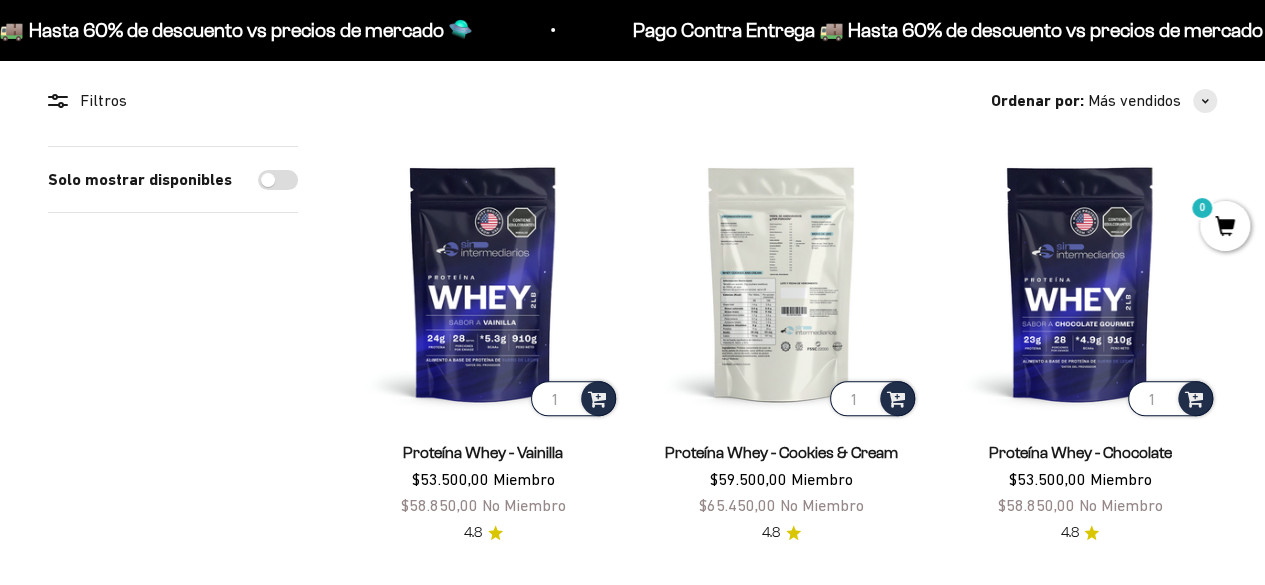 scroll, scrollTop: 170, scrollLeft: 0, axis: vertical 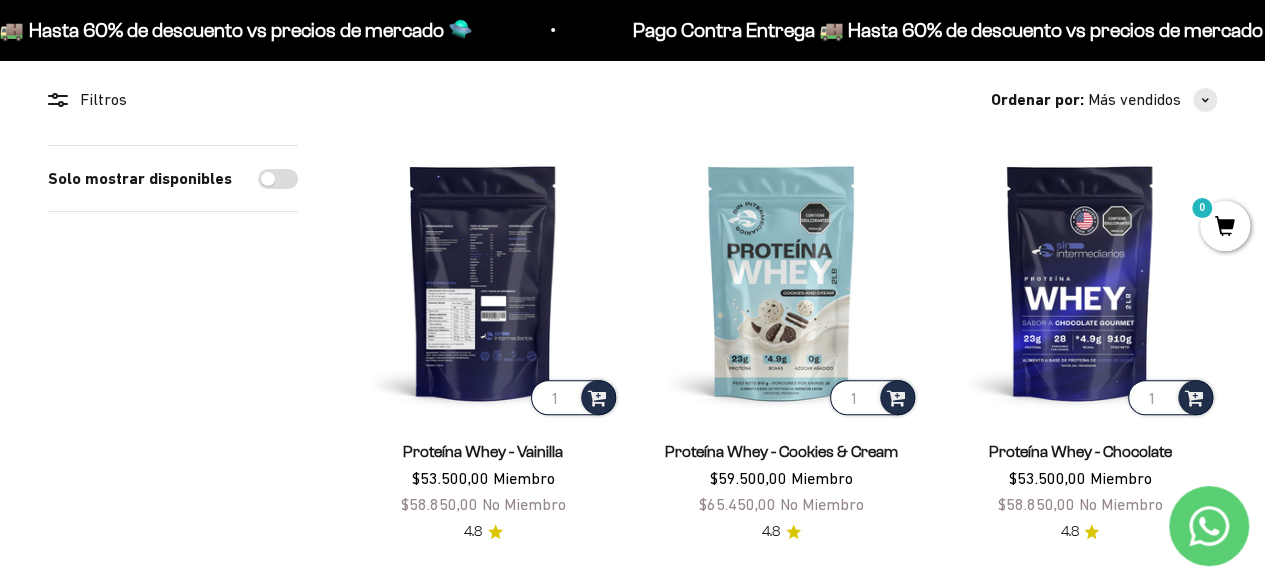 click at bounding box center [483, 282] 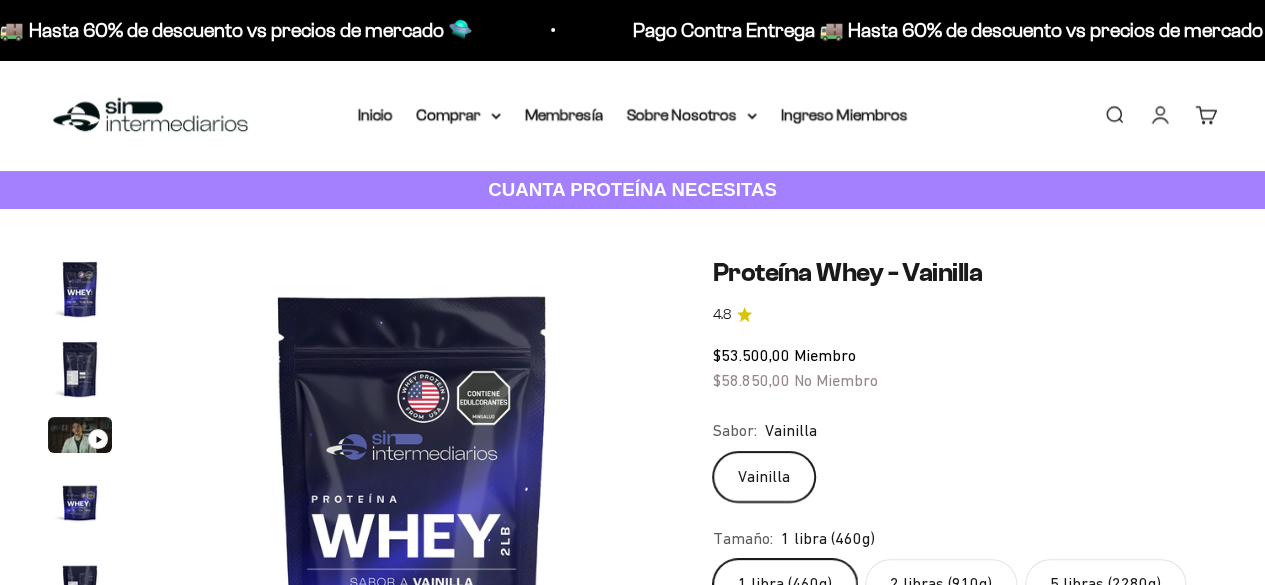 scroll, scrollTop: 198, scrollLeft: 0, axis: vertical 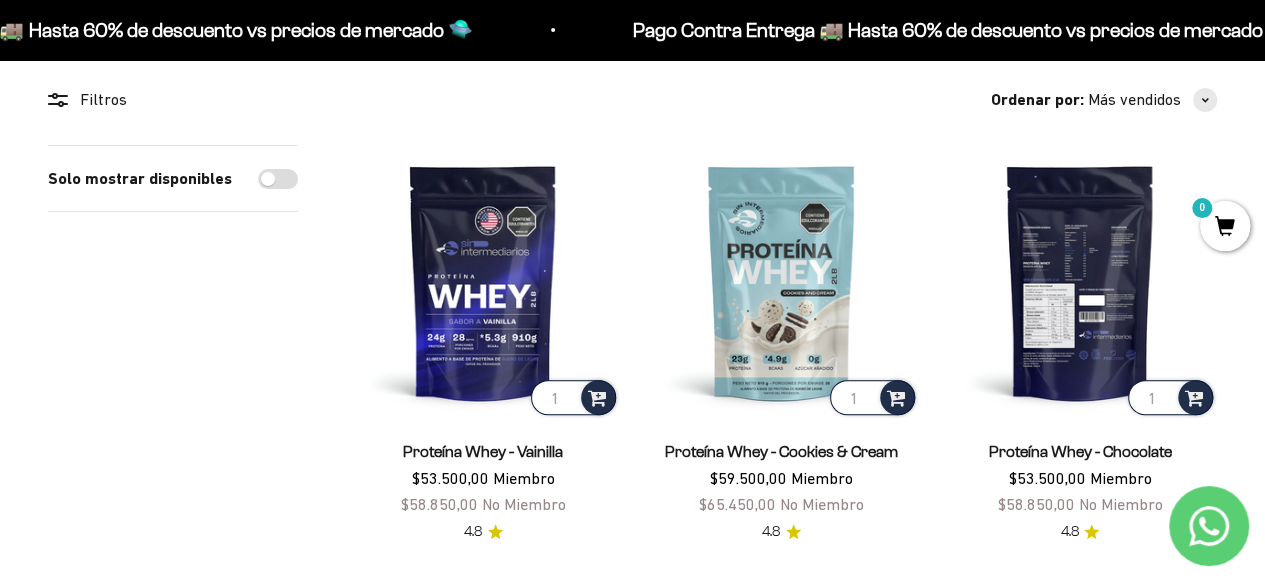 click at bounding box center [1080, 282] 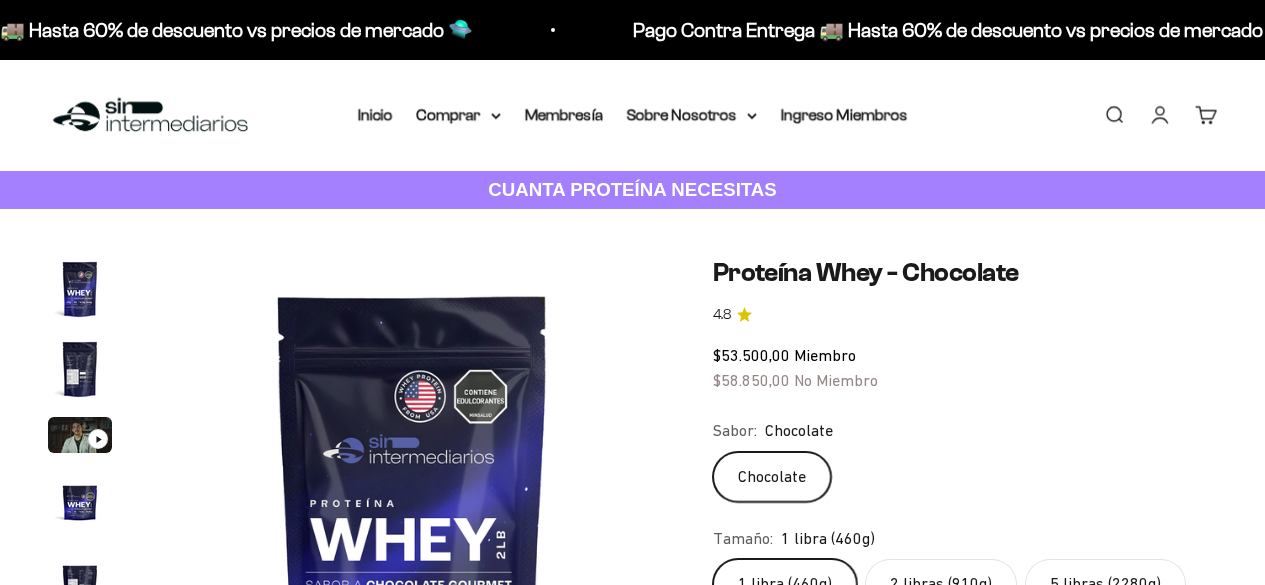 scroll, scrollTop: 0, scrollLeft: 0, axis: both 